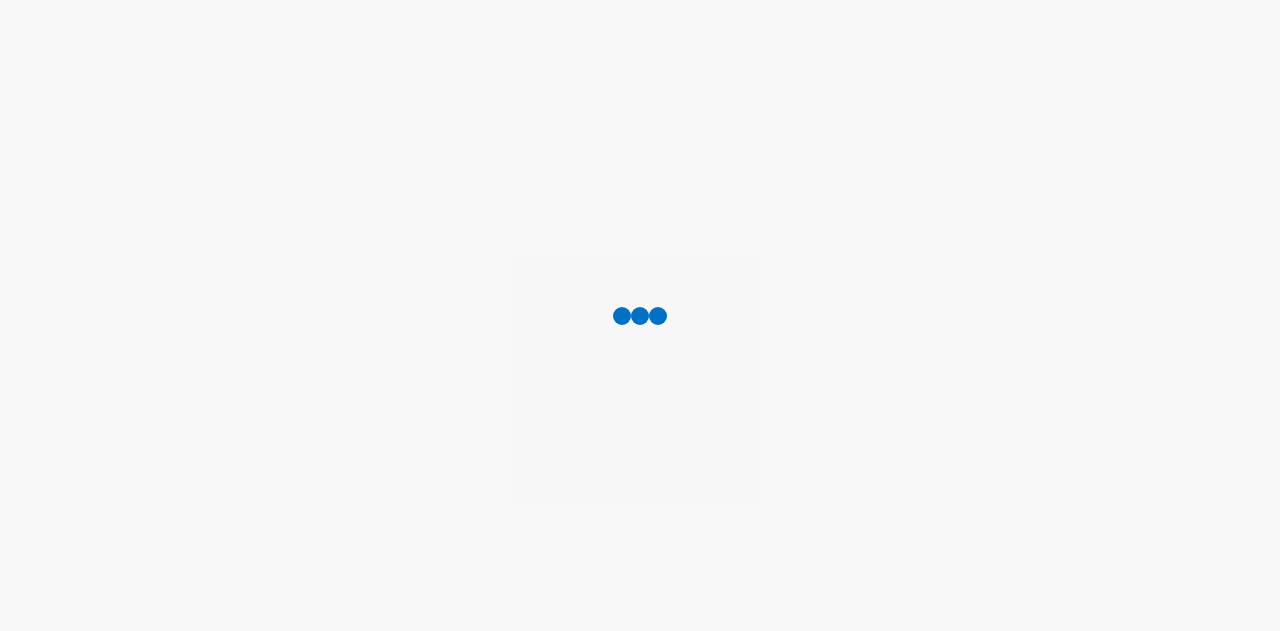 scroll, scrollTop: 0, scrollLeft: 0, axis: both 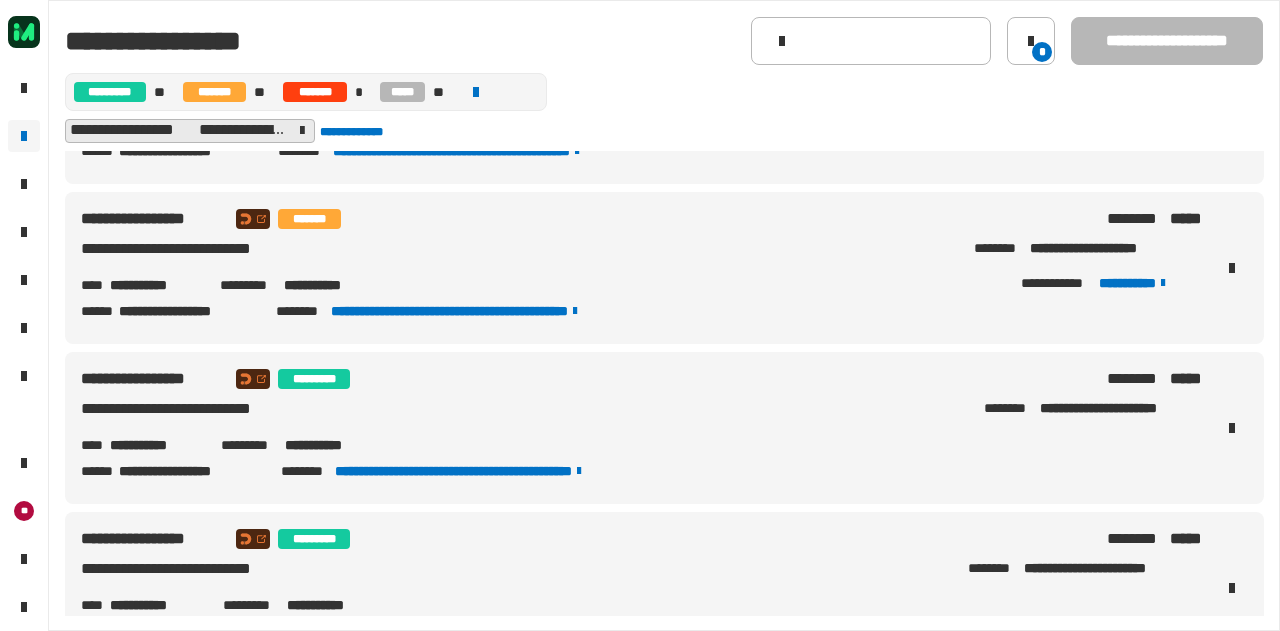 click on "**********" at bounding box center (640, 428) 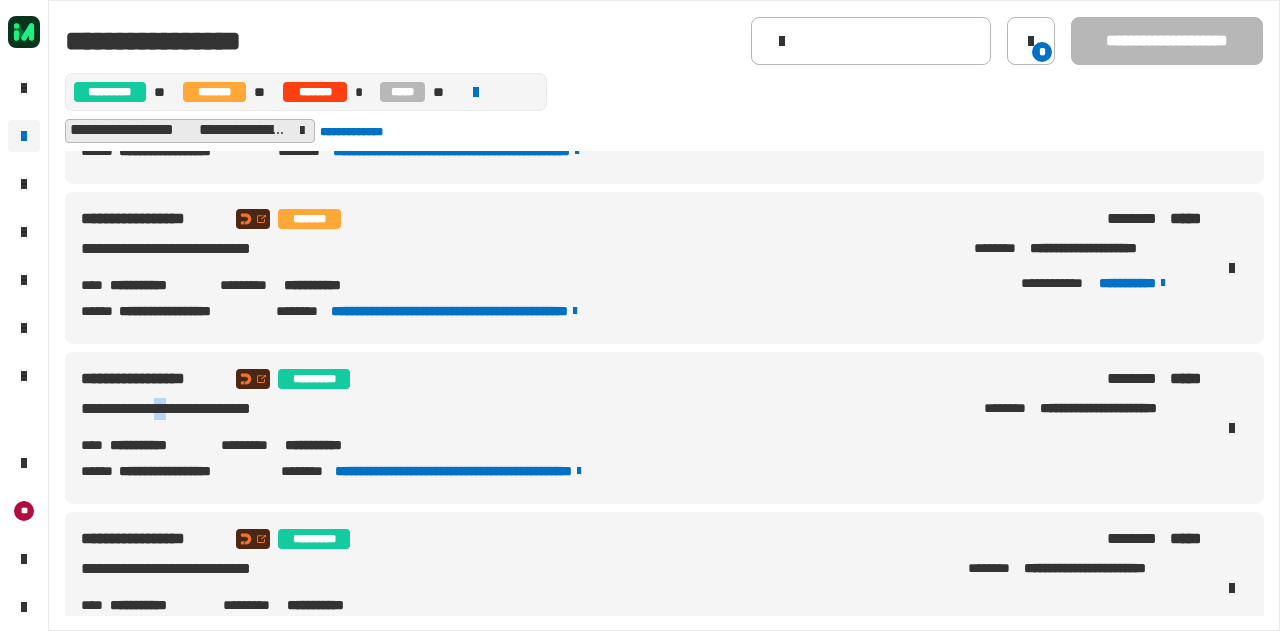 click on "**********" at bounding box center (640, 428) 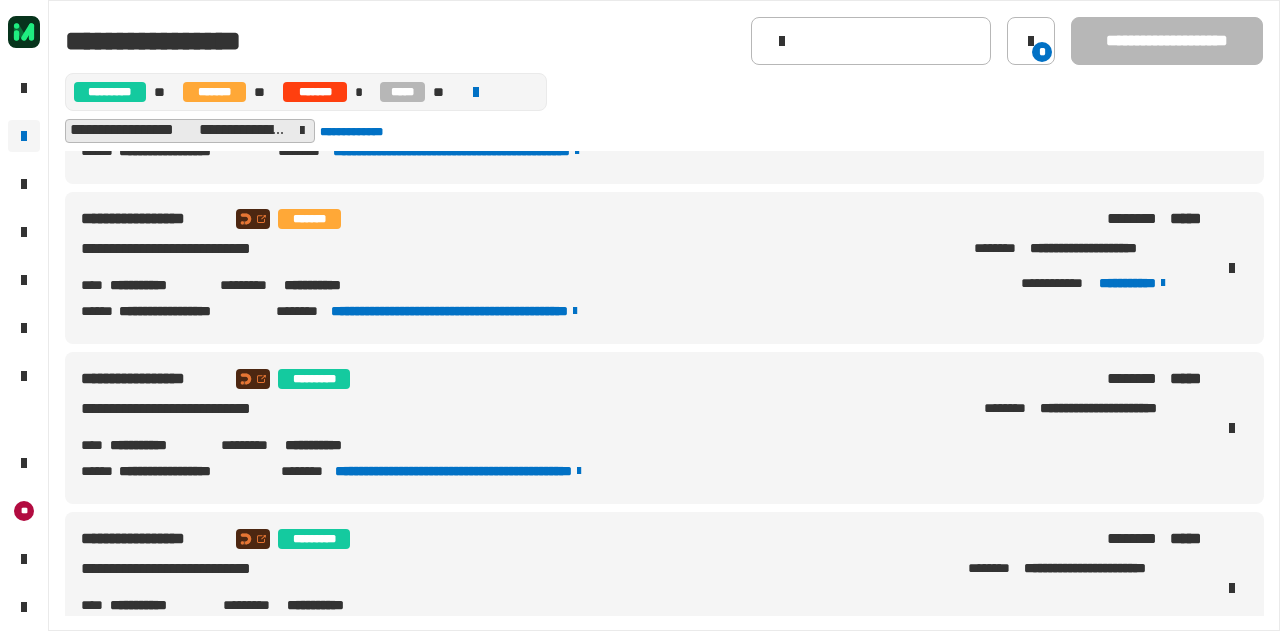 click on "**********" at bounding box center [157, 445] 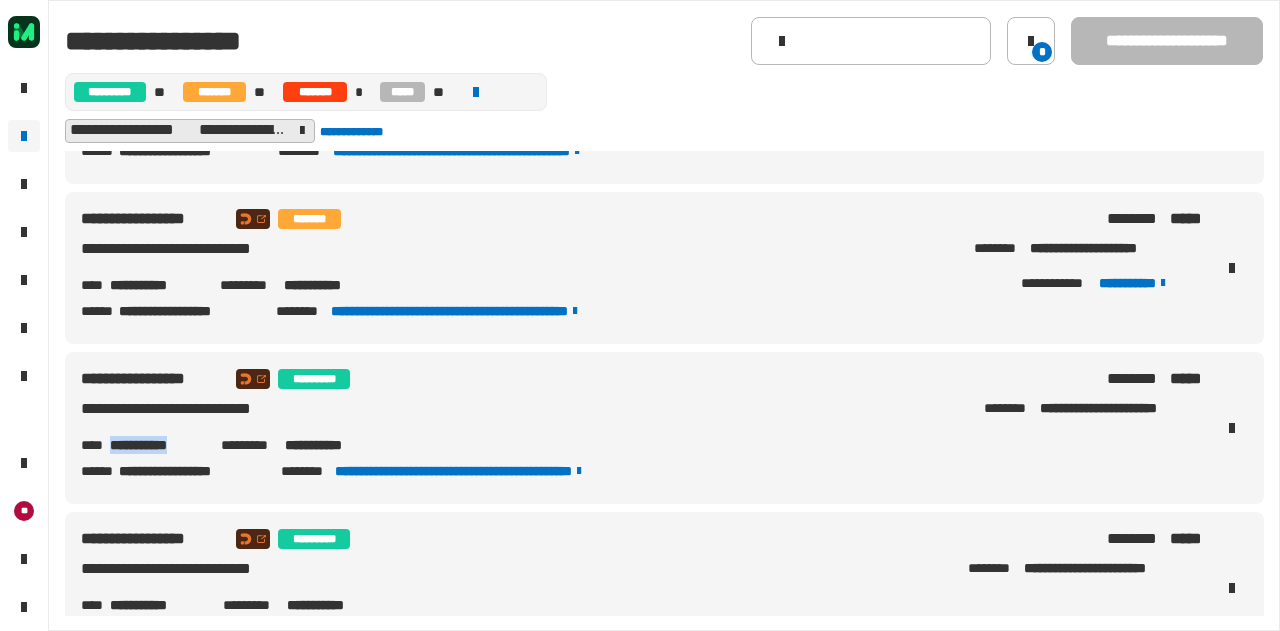 click on "**********" at bounding box center (157, 445) 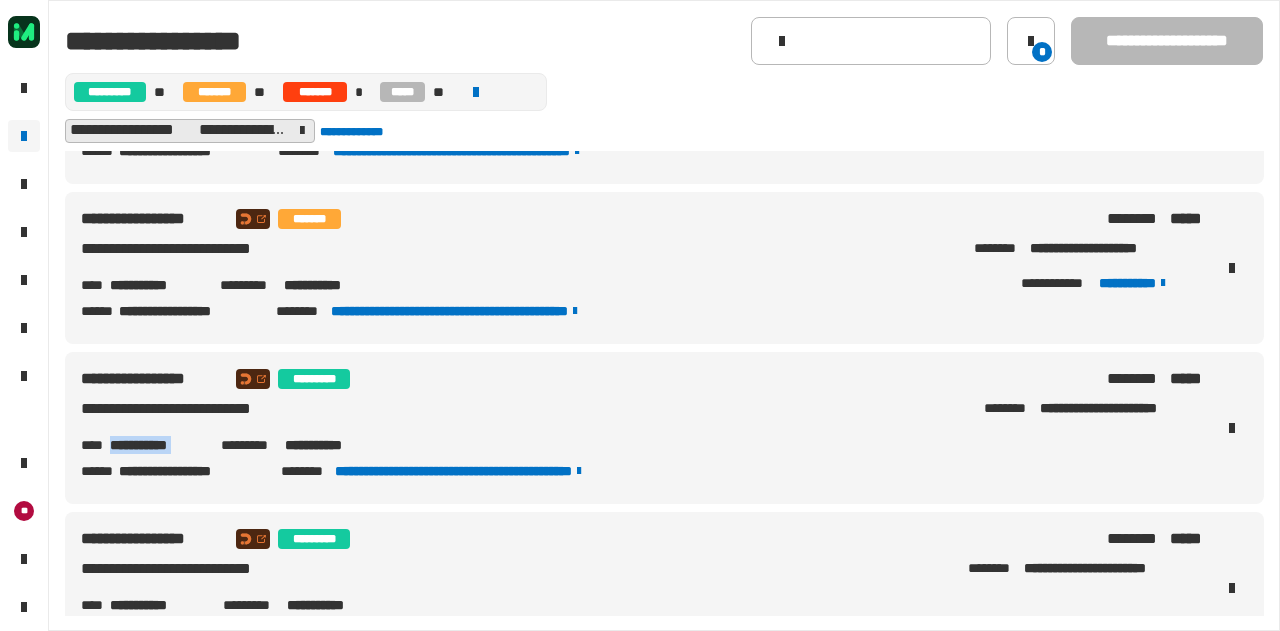 click on "**********" at bounding box center [157, 445] 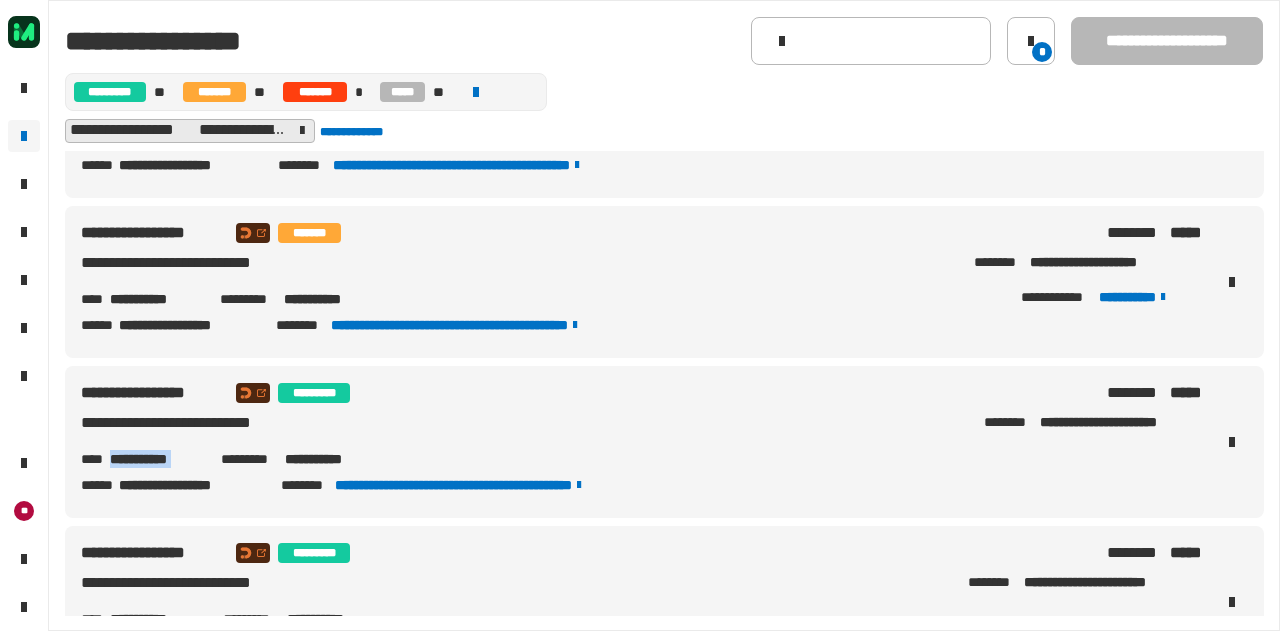 scroll, scrollTop: 423, scrollLeft: 0, axis: vertical 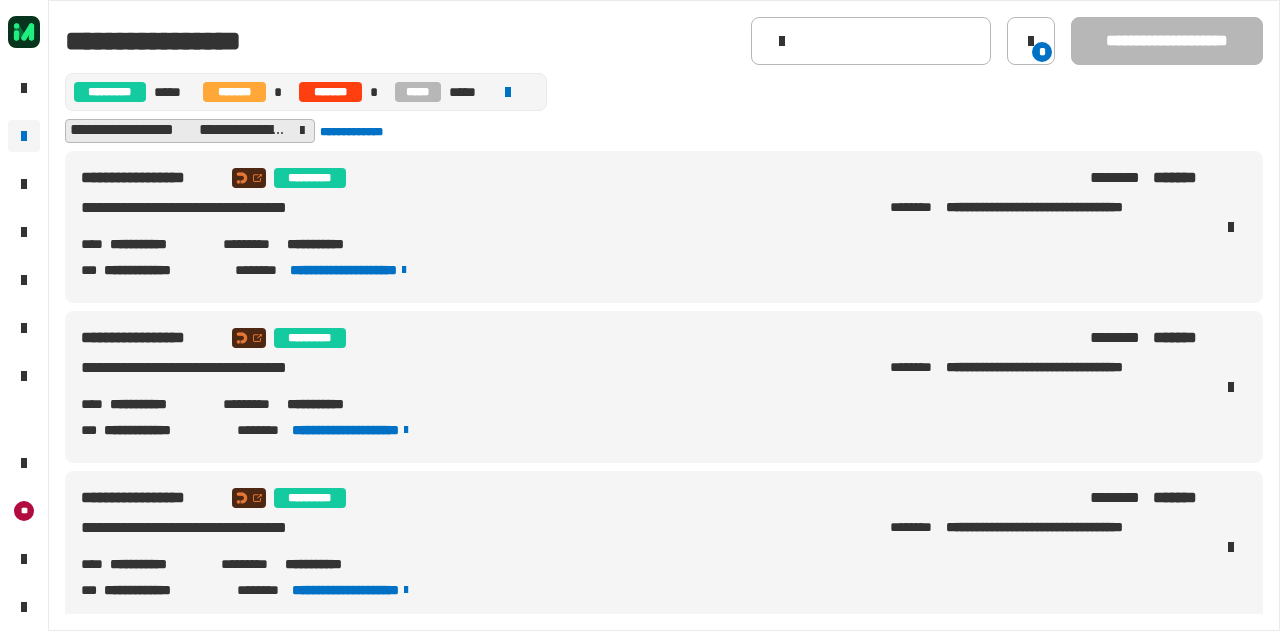 click on "**********" at bounding box center (158, 244) 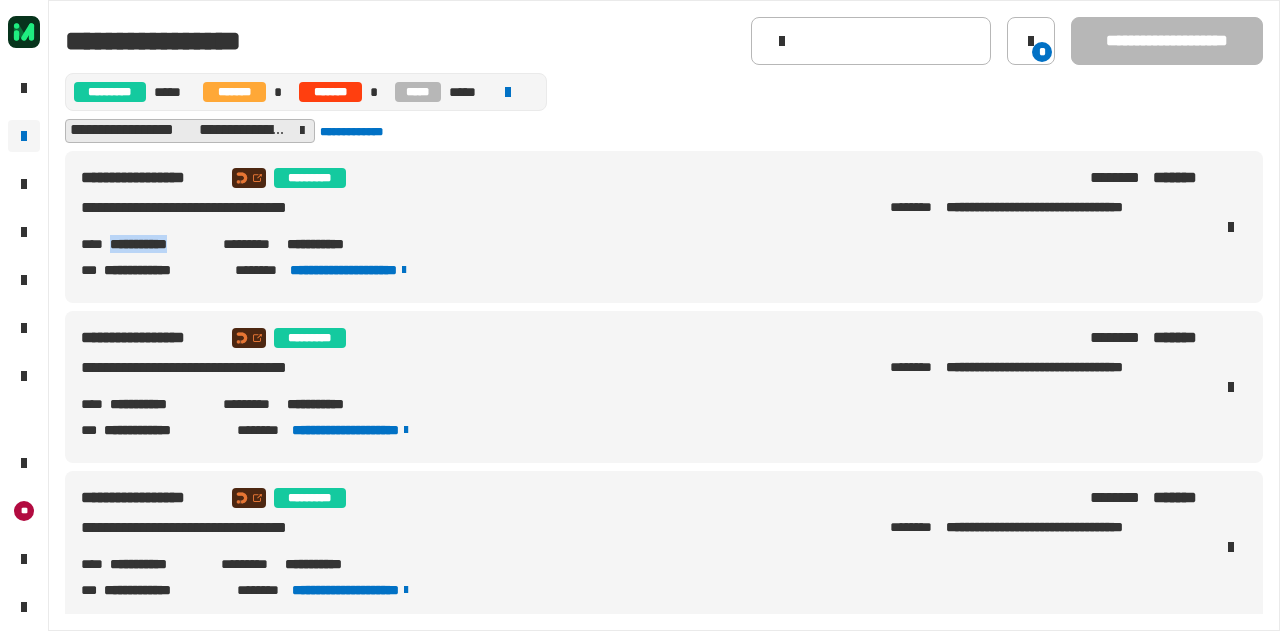 click on "**********" at bounding box center (158, 244) 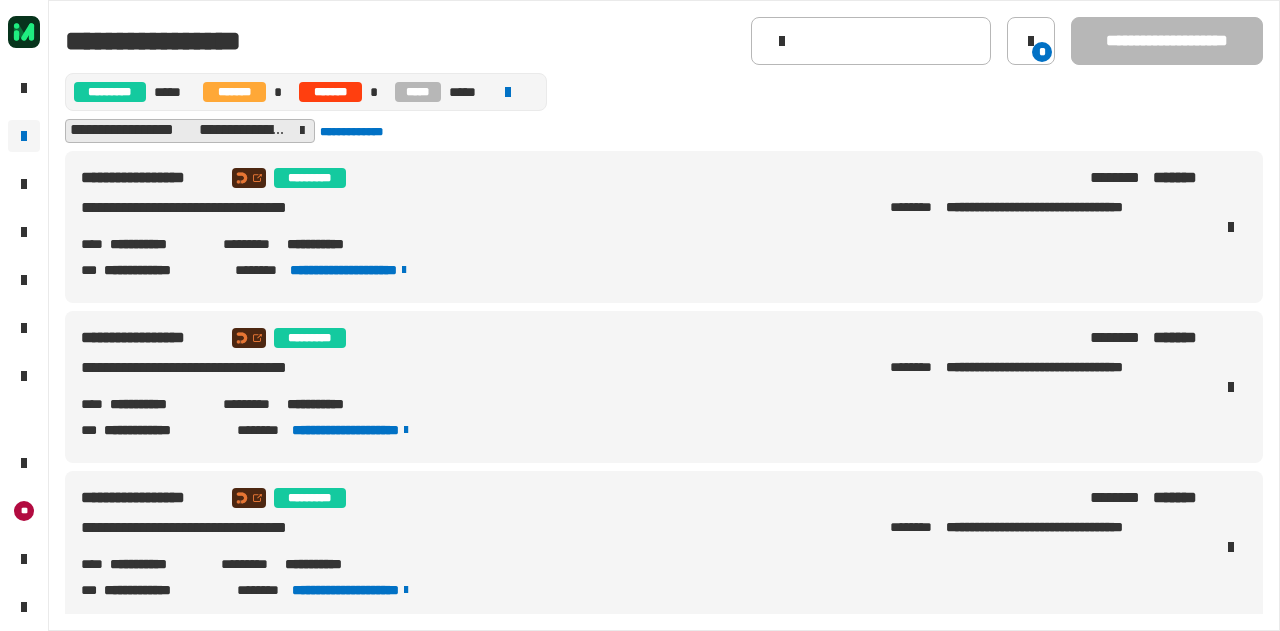 click 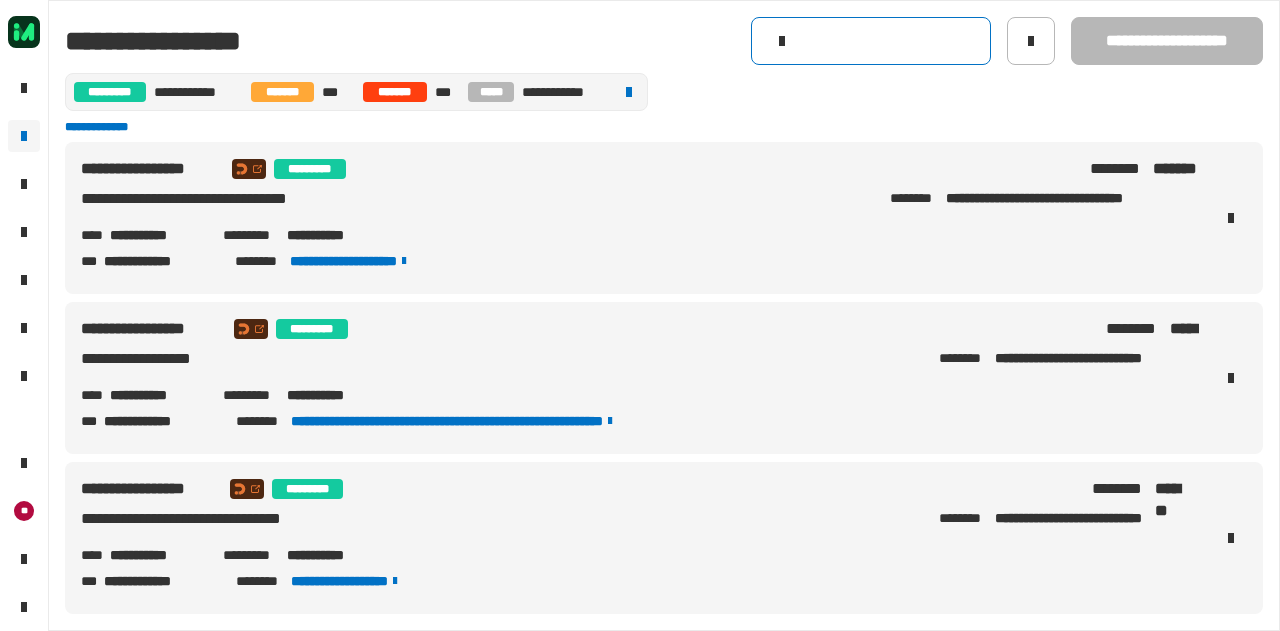 click 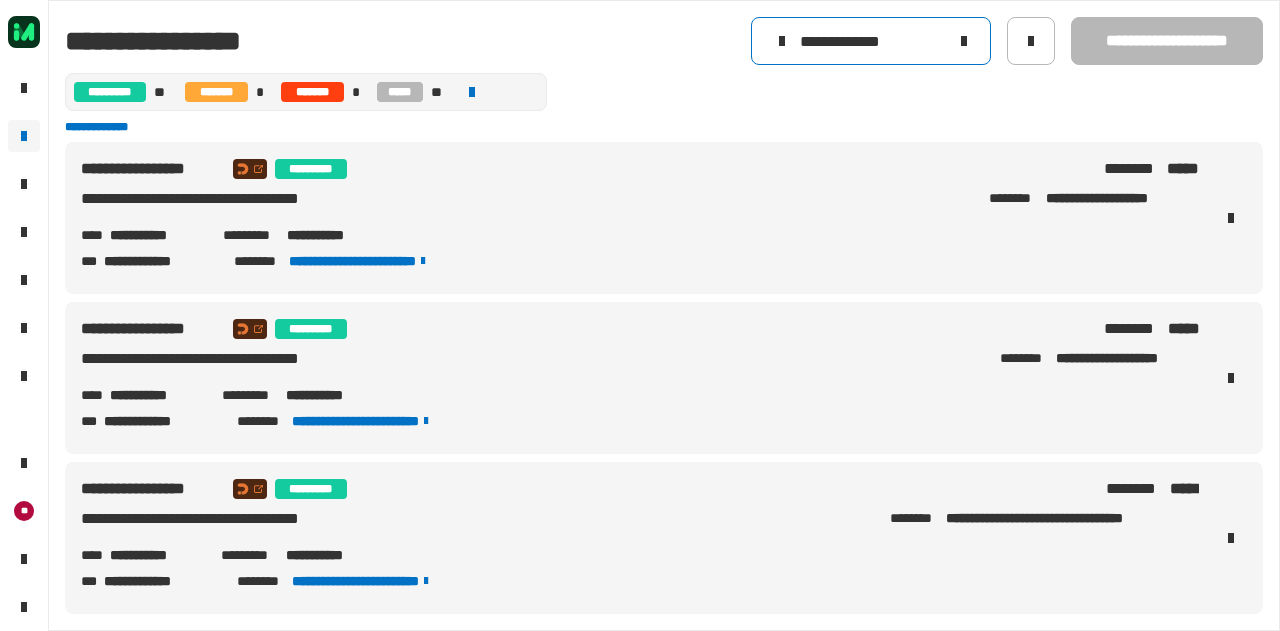 type on "**********" 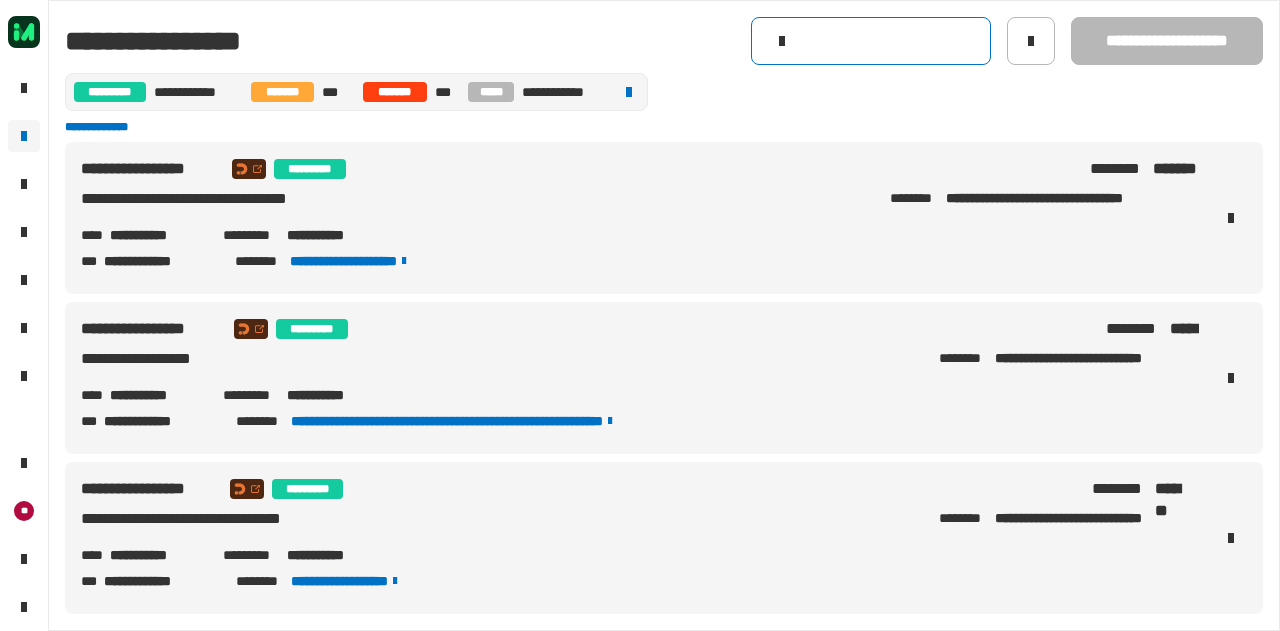 click 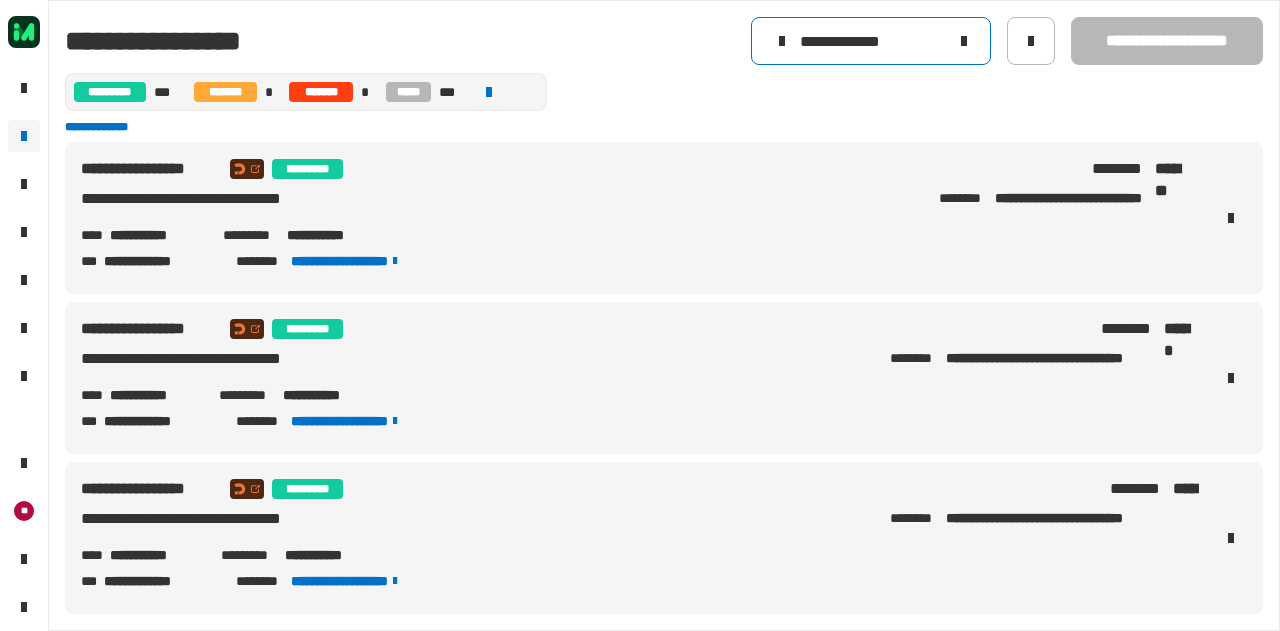 type on "**********" 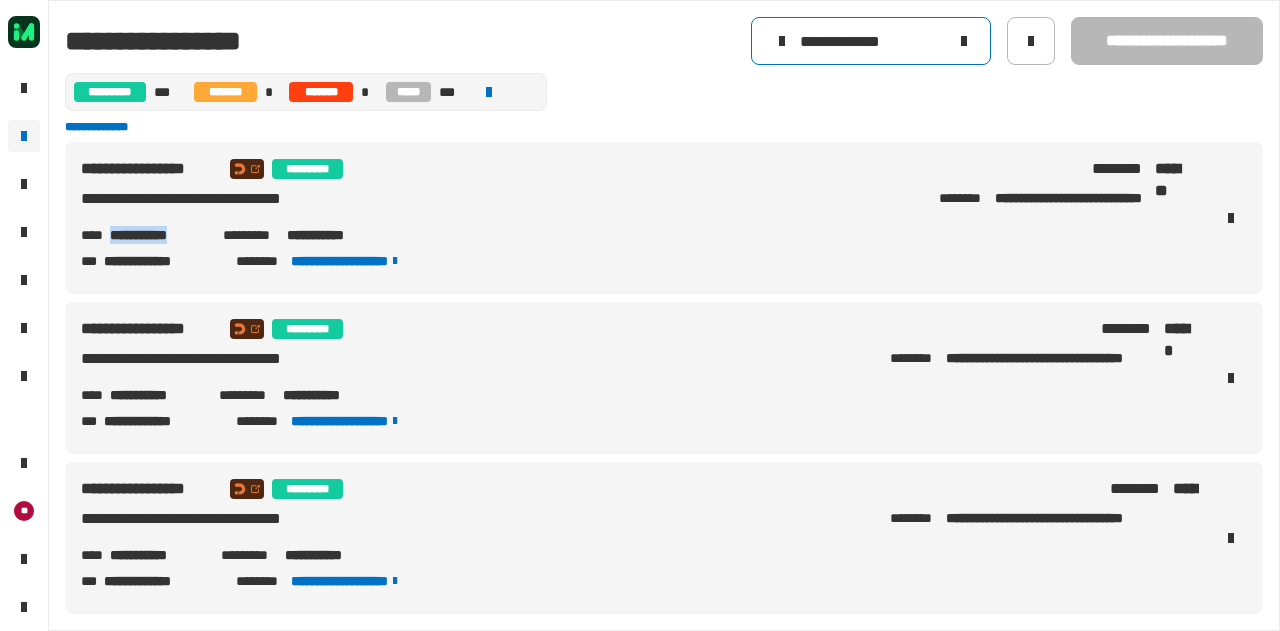 click on "**********" at bounding box center [158, 235] 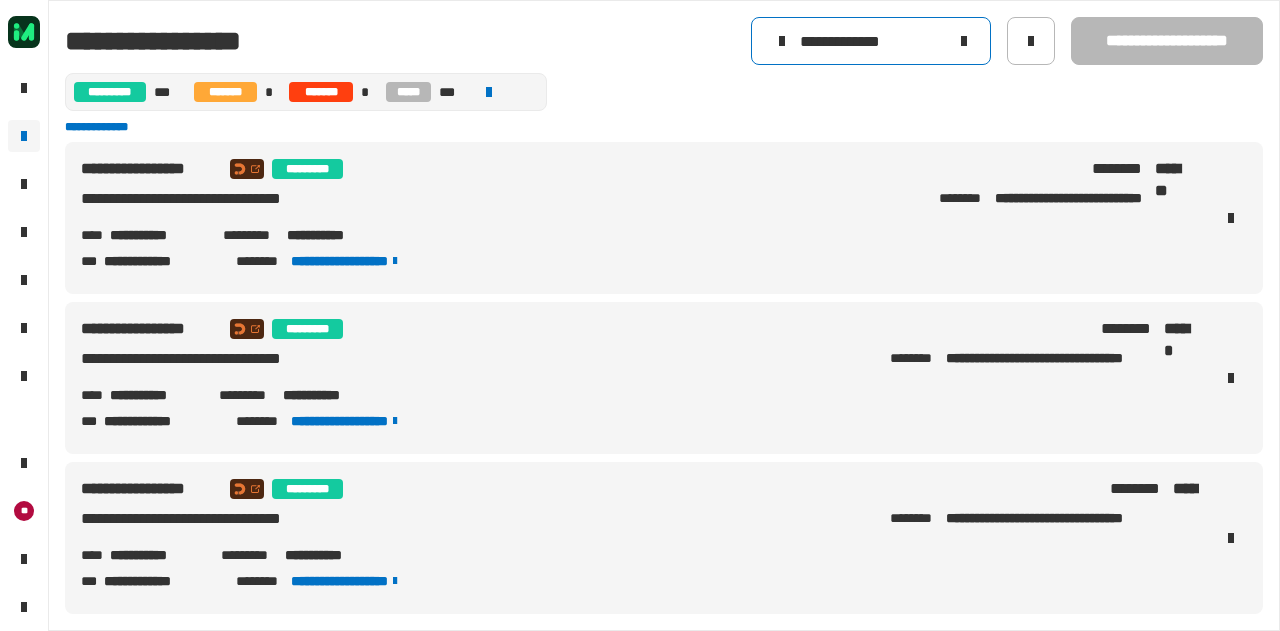 scroll, scrollTop: 8, scrollLeft: 0, axis: vertical 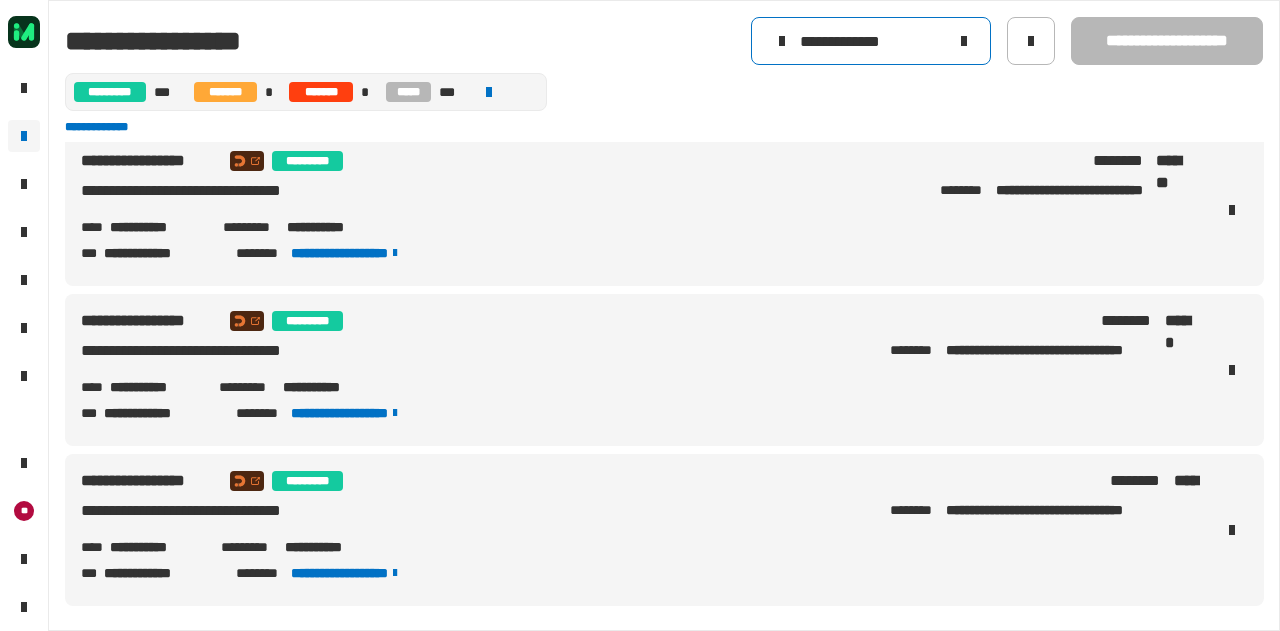 click on "**********" at bounding box center (156, 387) 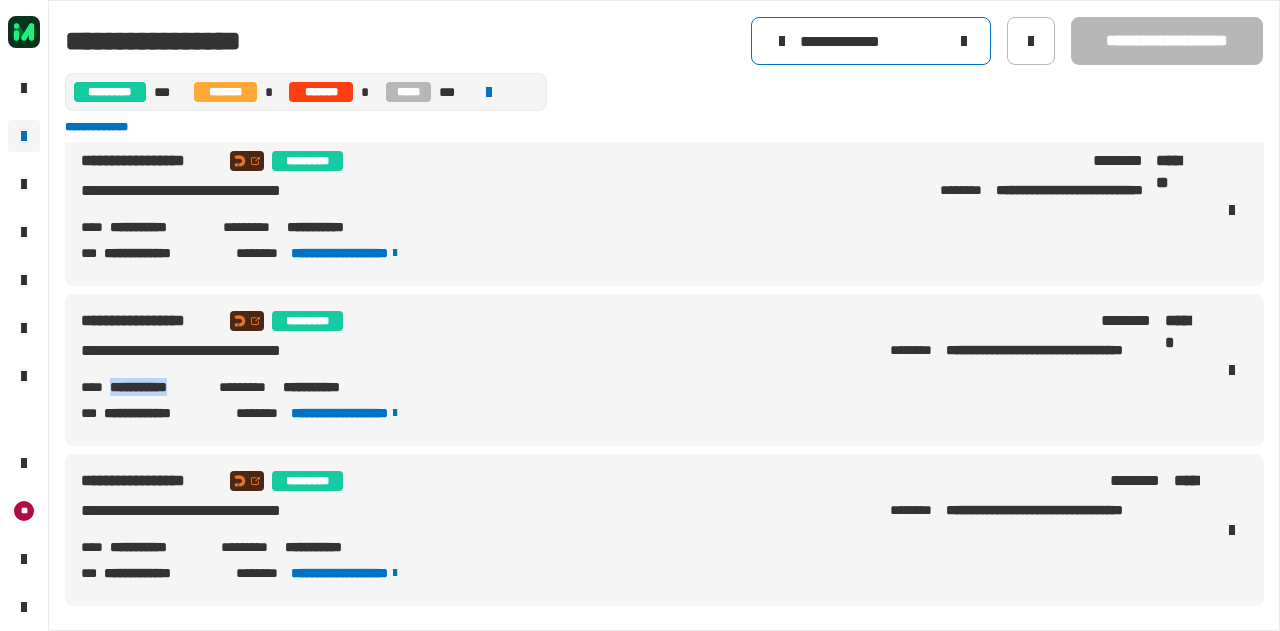 click on "**********" at bounding box center [156, 387] 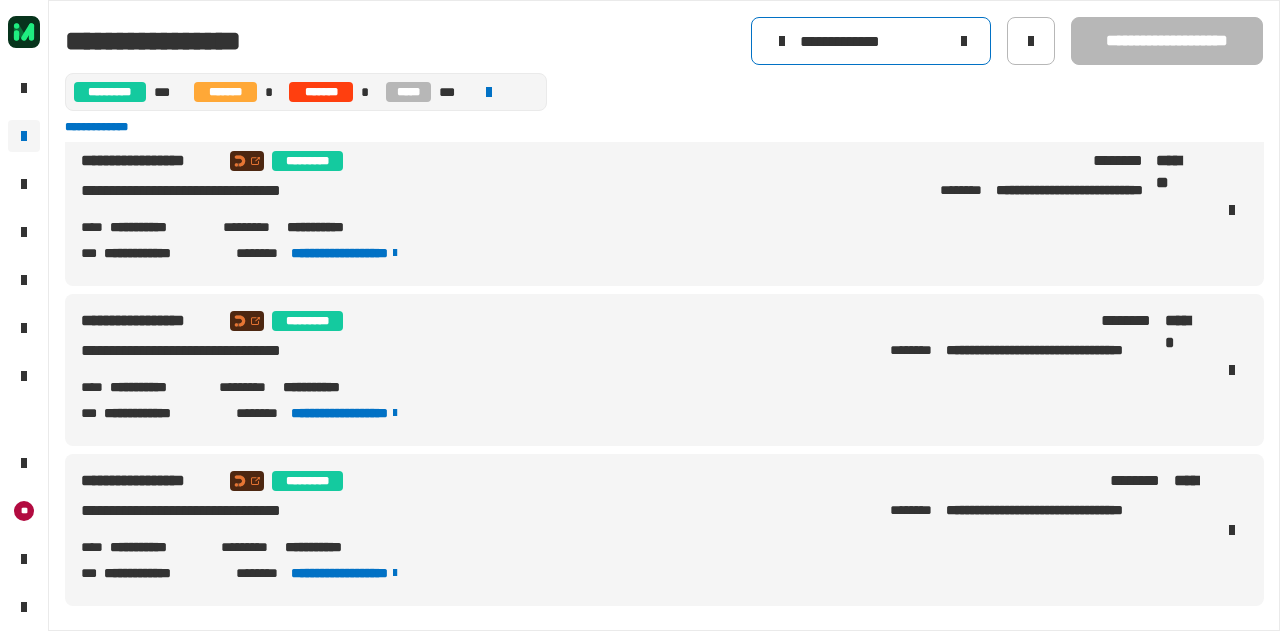 click 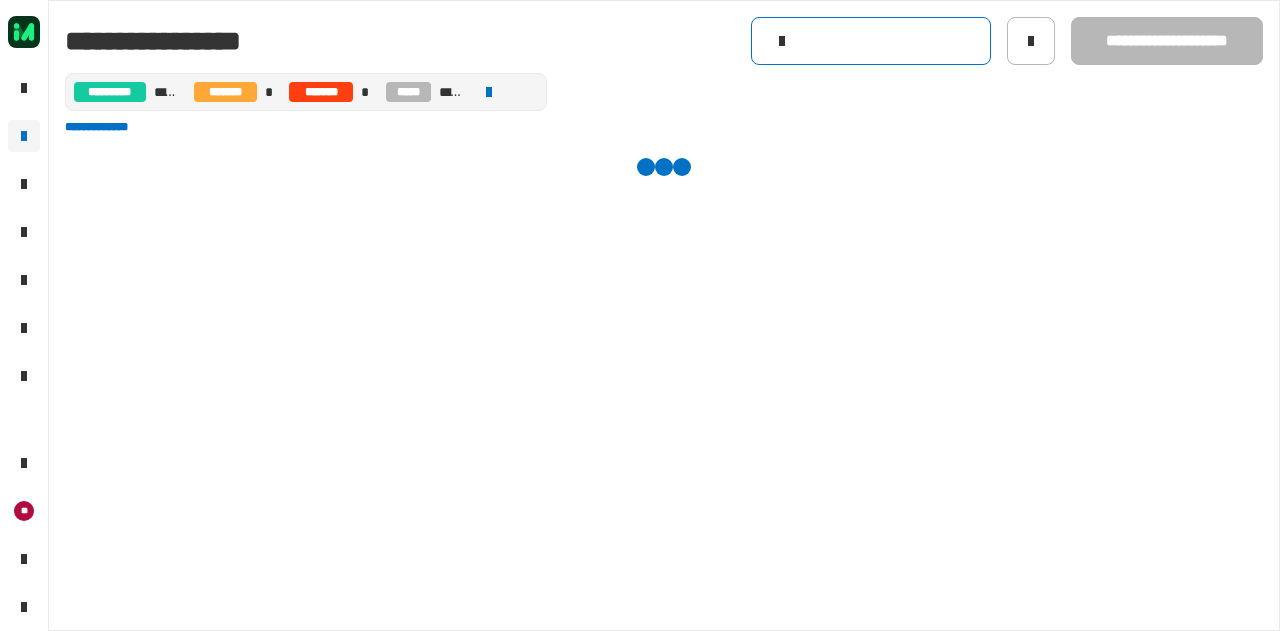 scroll, scrollTop: 0, scrollLeft: 0, axis: both 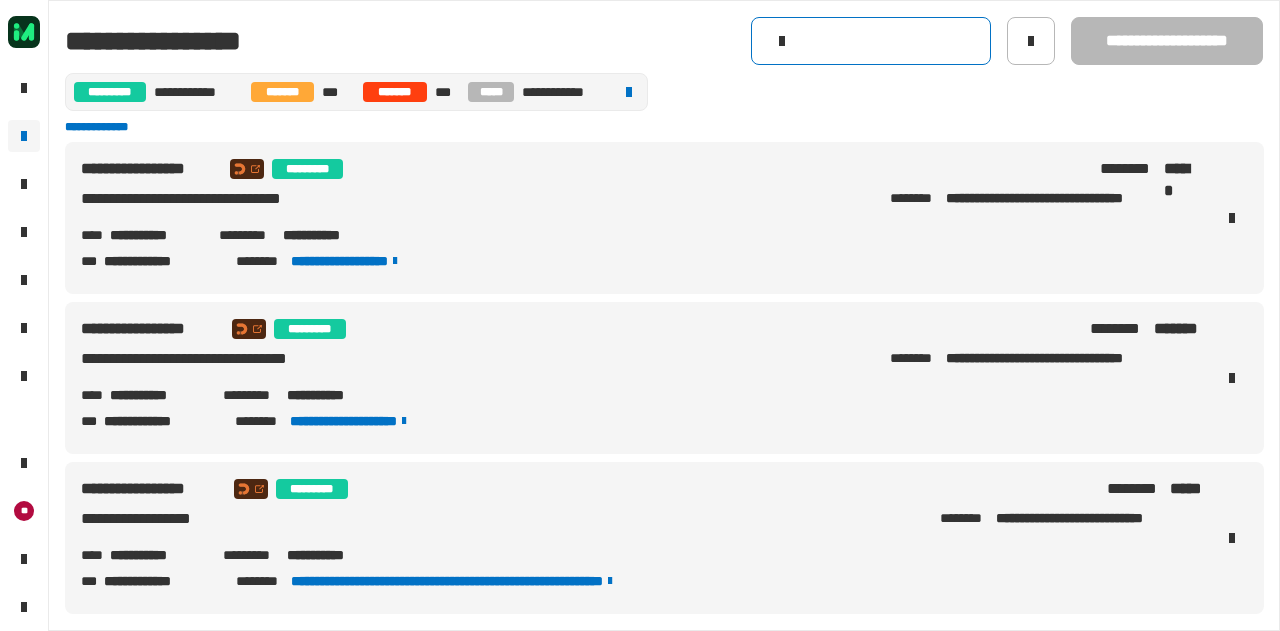 click 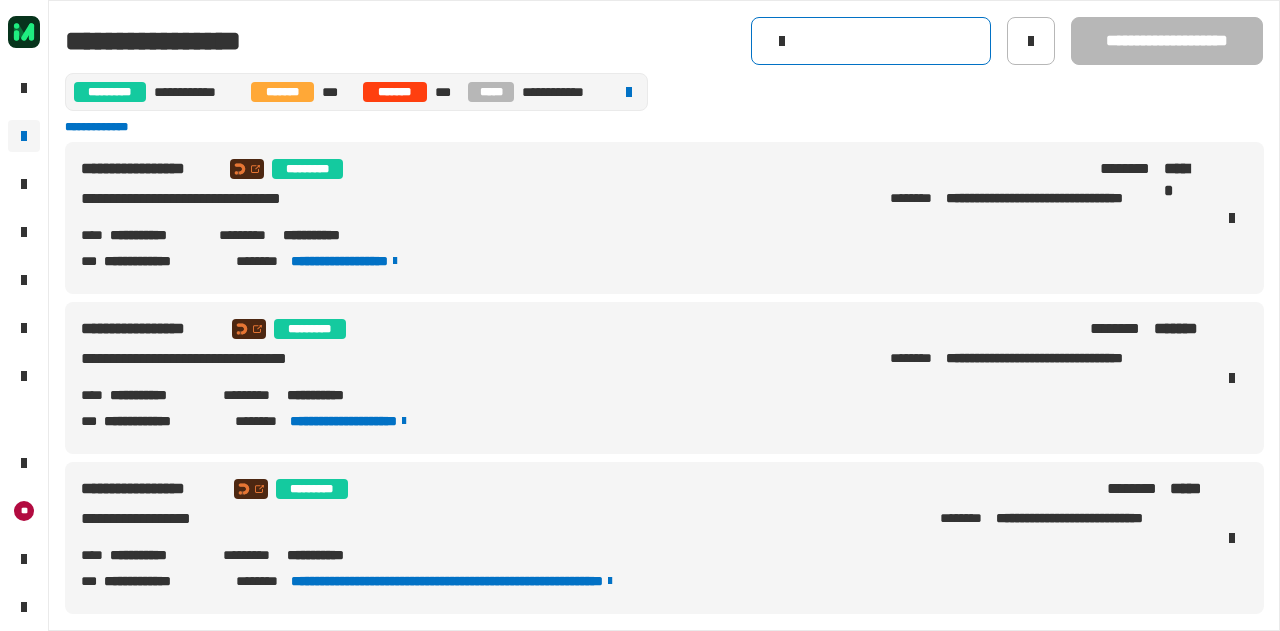 paste on "**********" 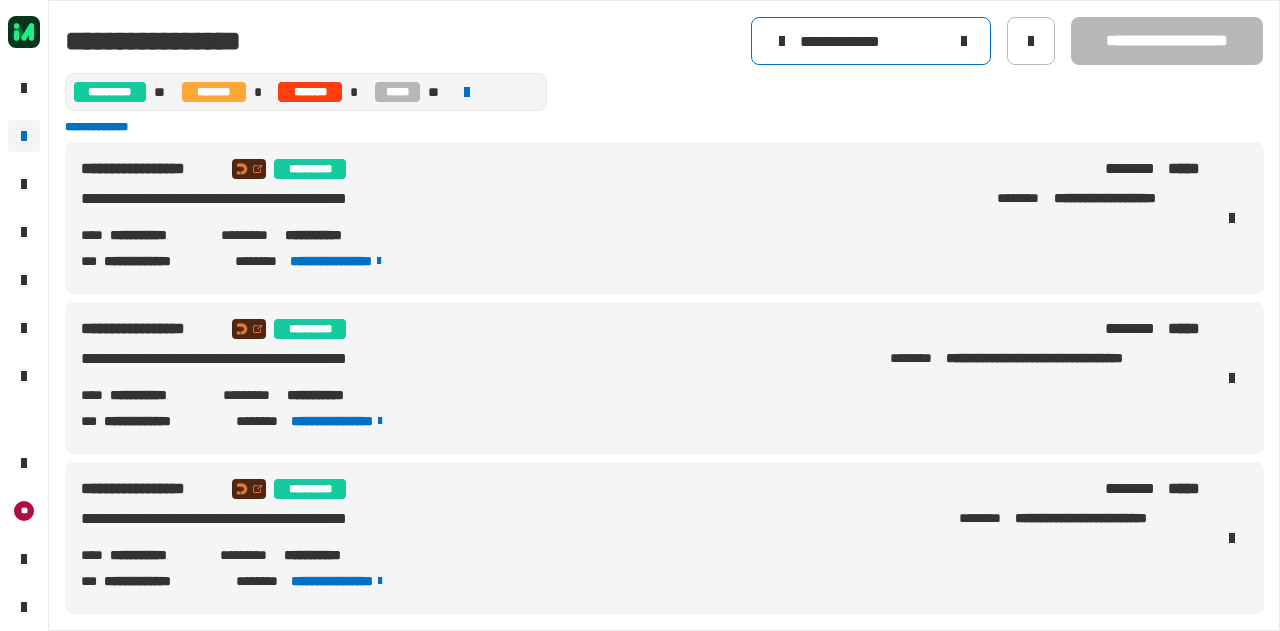 type on "**********" 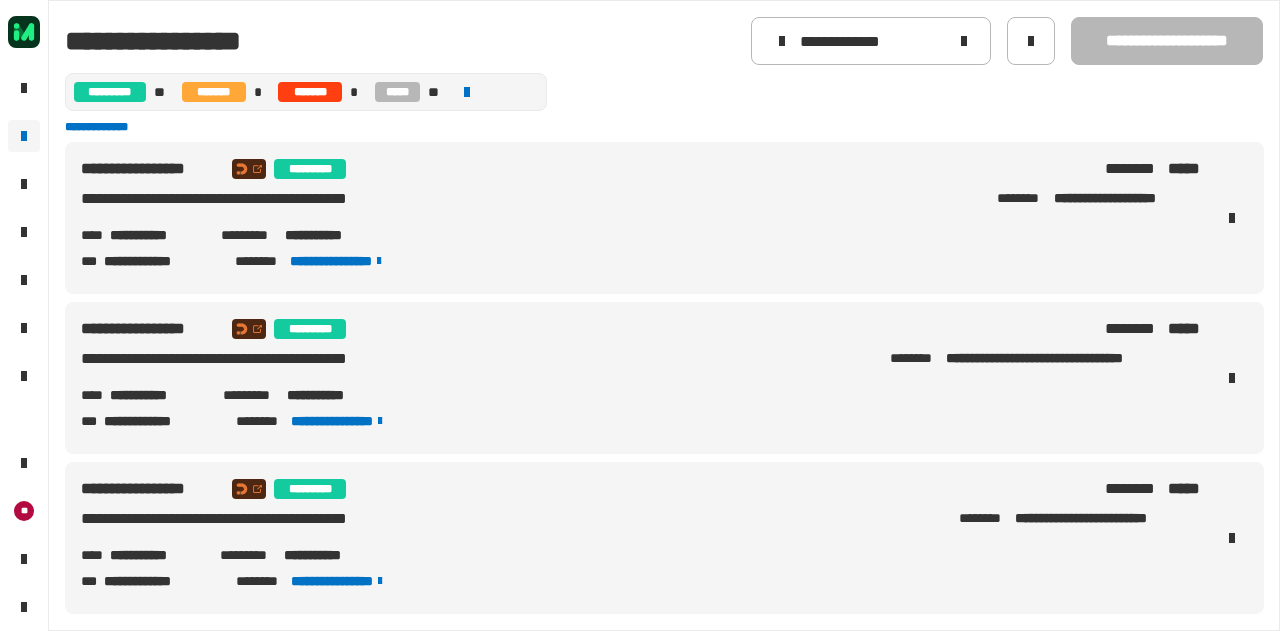 click on "**********" at bounding box center (230, 395) 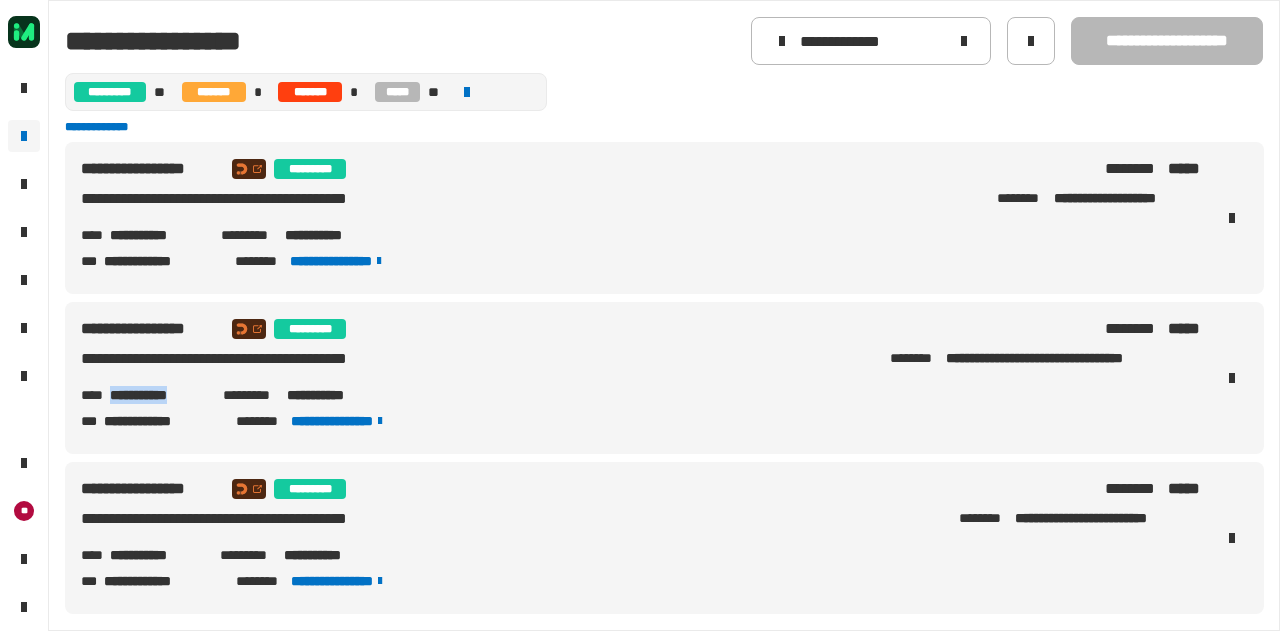 drag, startPoint x: 208, startPoint y: 393, endPoint x: 113, endPoint y: 394, distance: 95.005264 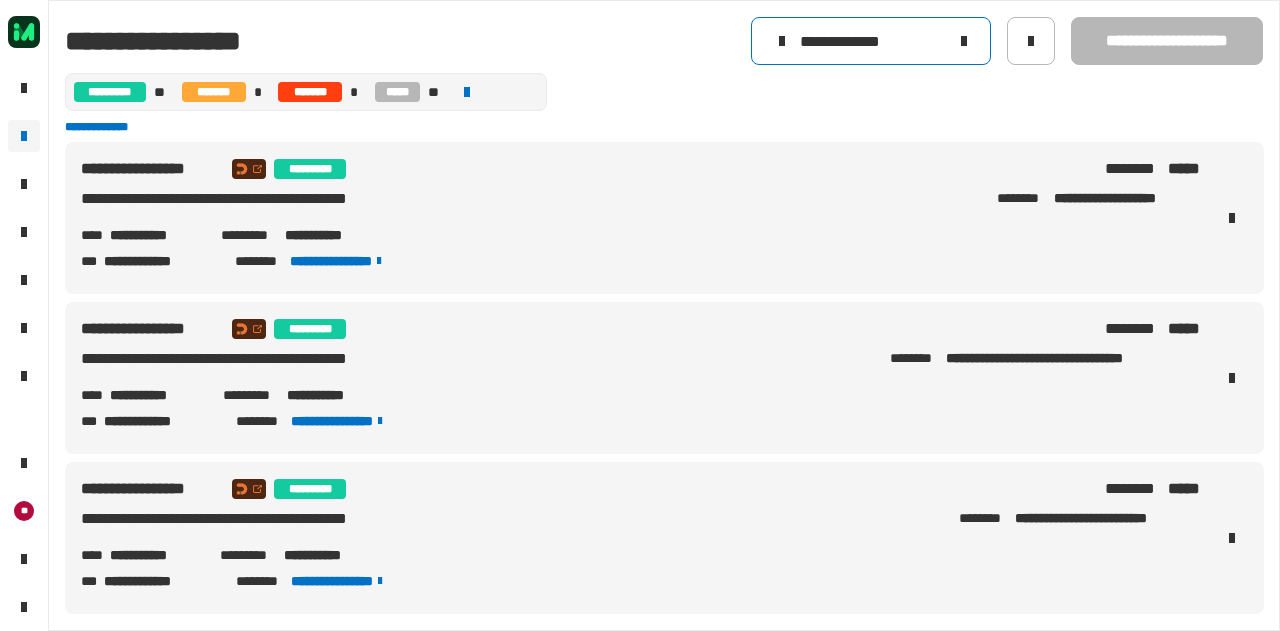 click 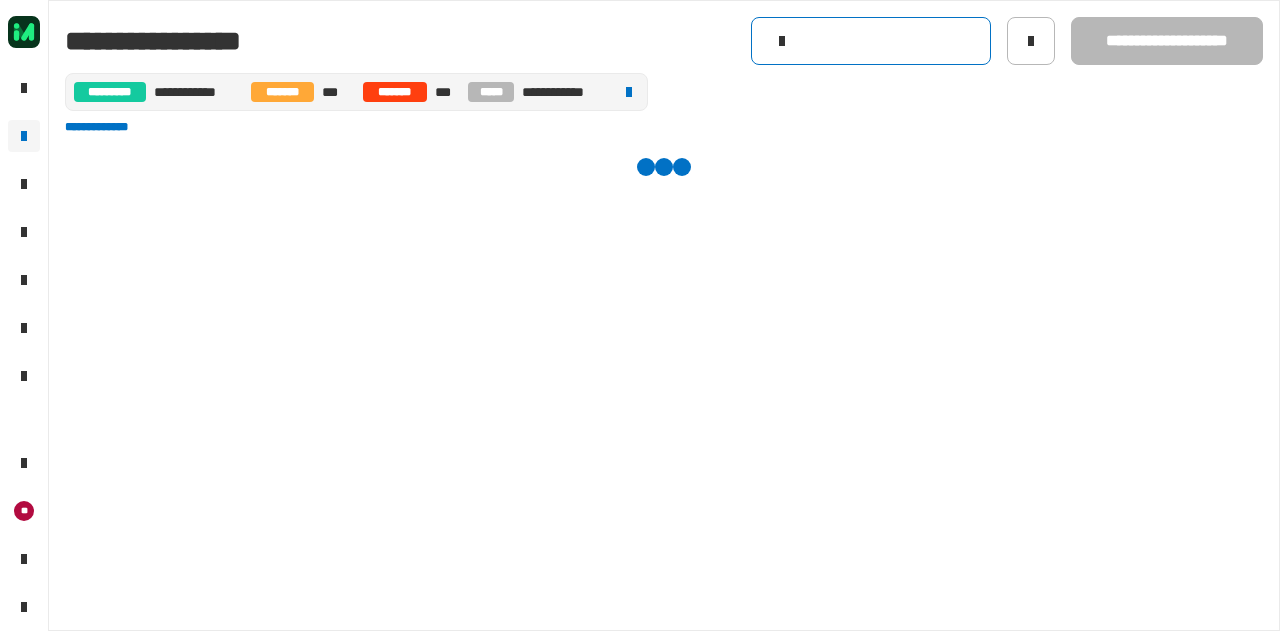 click 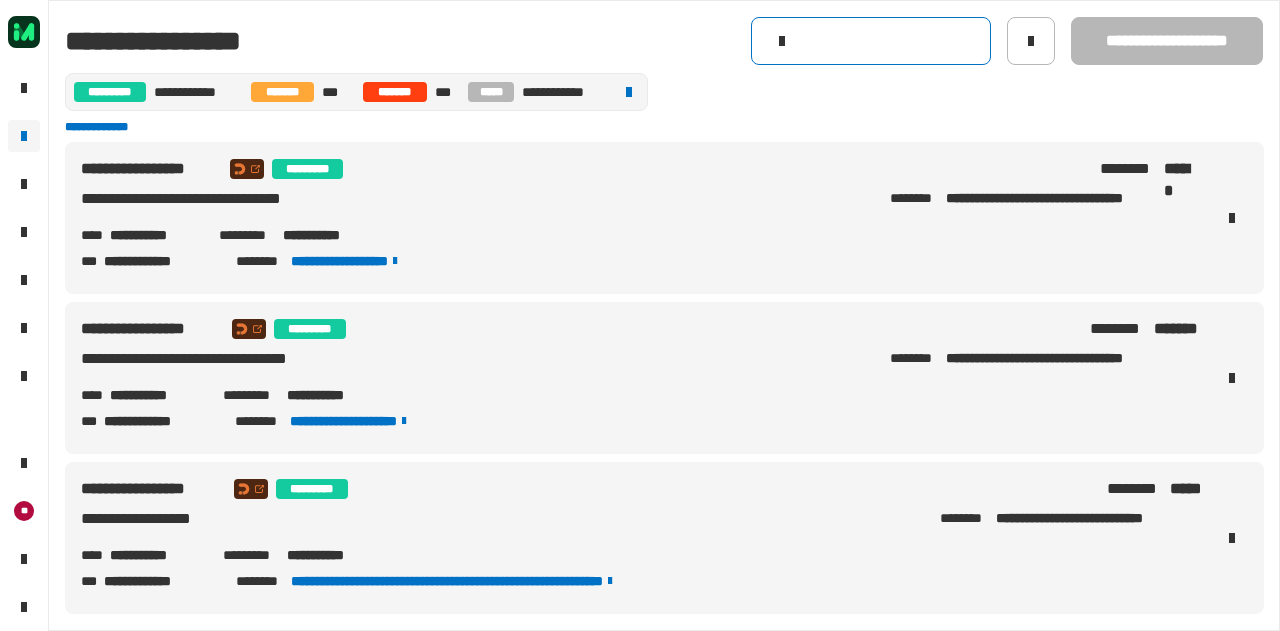 paste on "**********" 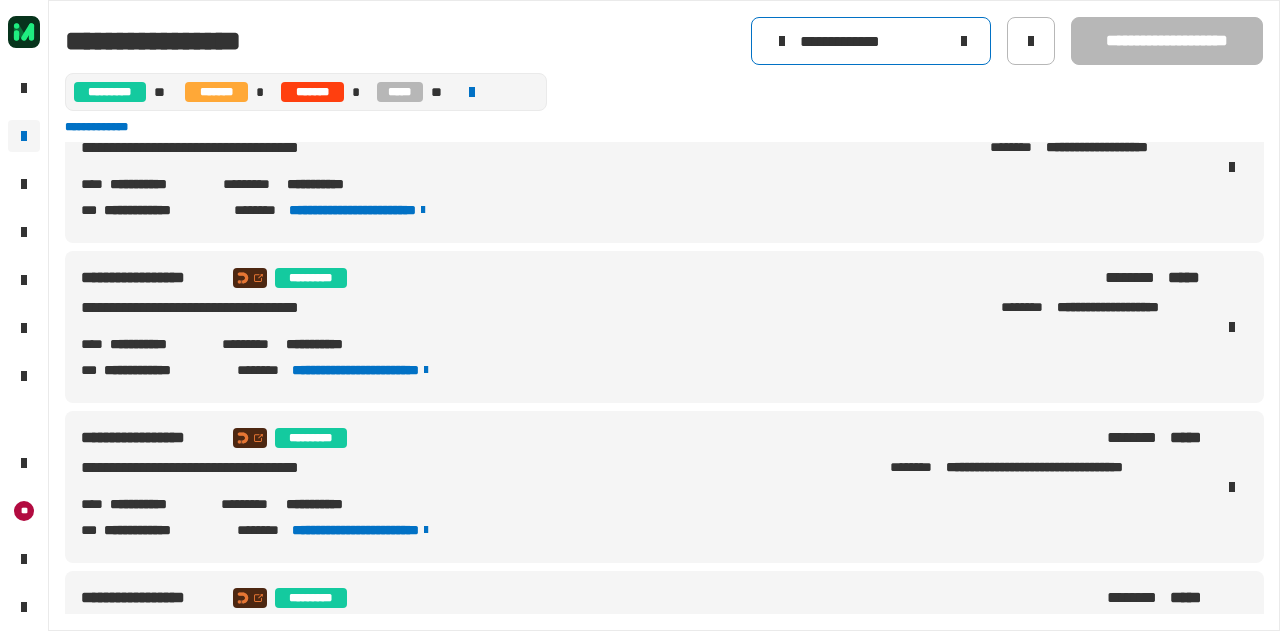 scroll, scrollTop: 0, scrollLeft: 0, axis: both 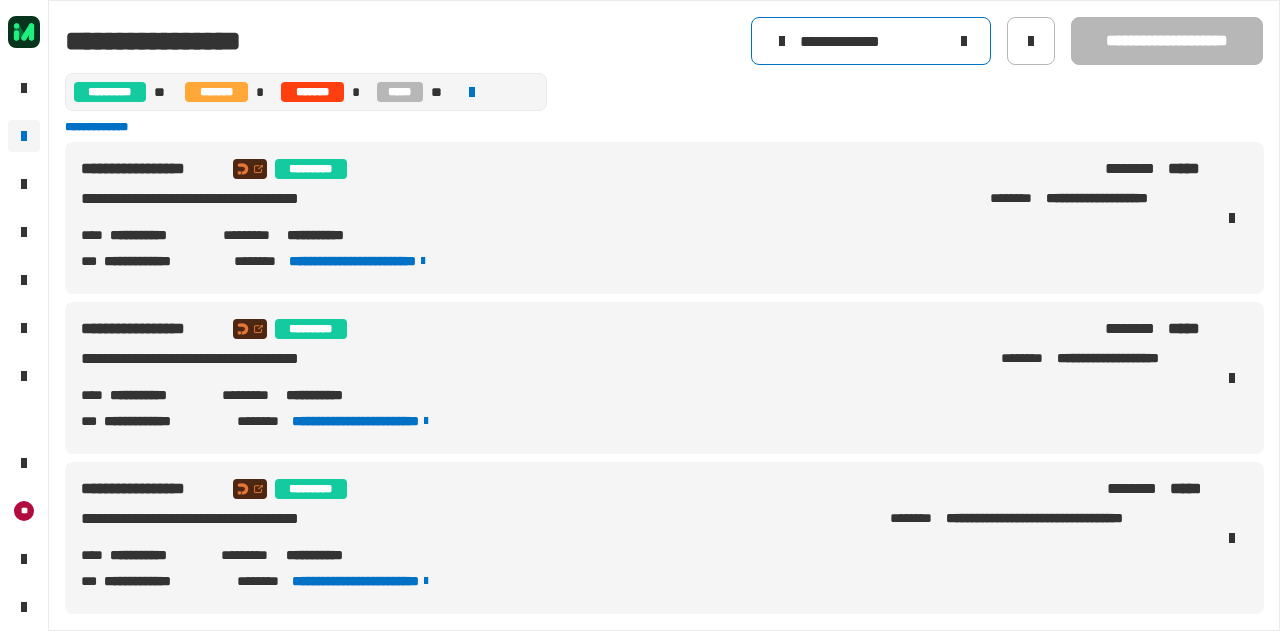 type on "**********" 